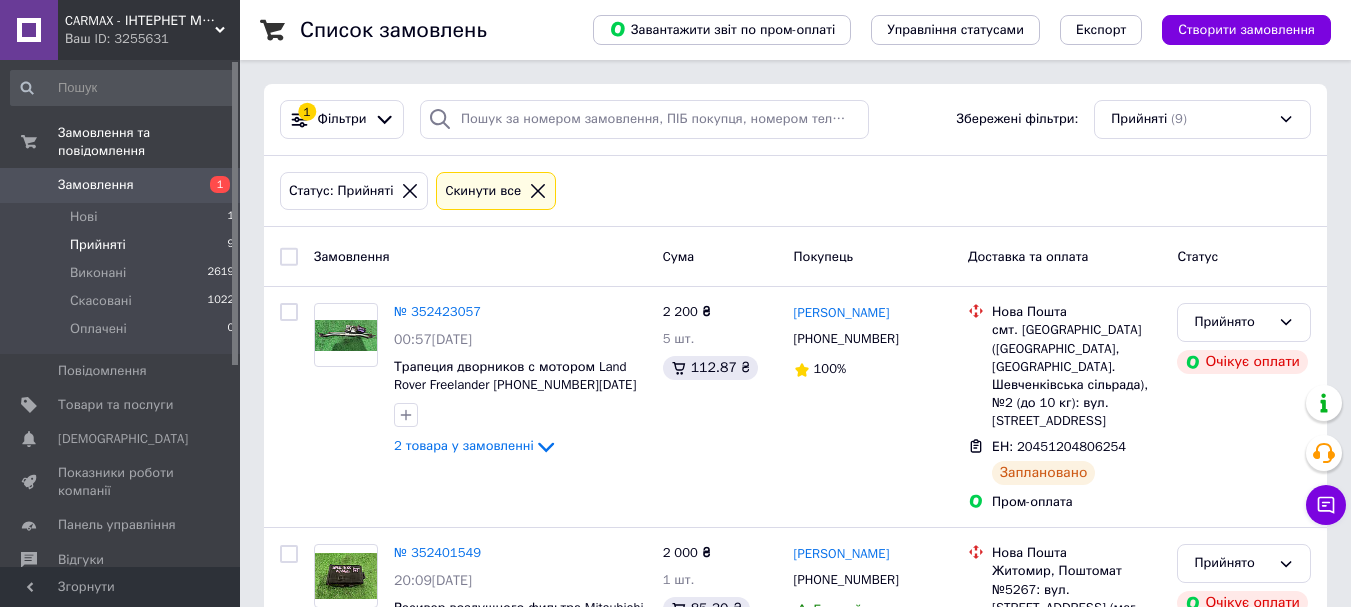 scroll, scrollTop: 100, scrollLeft: 0, axis: vertical 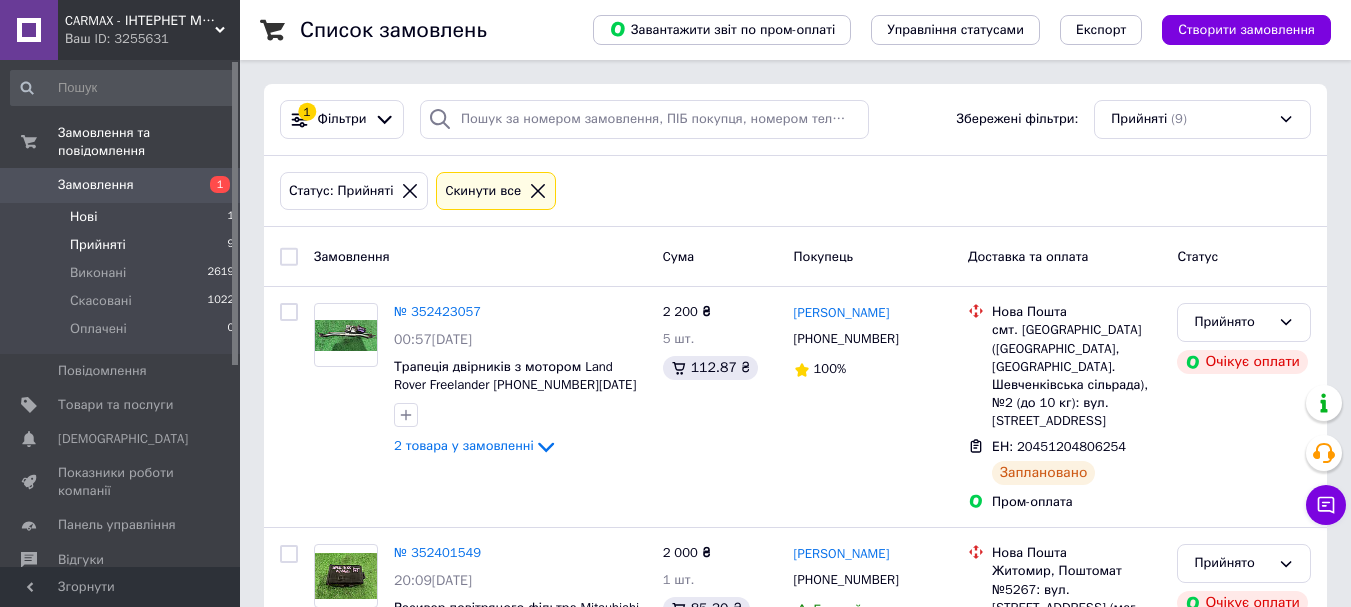 click on "Нові" at bounding box center [83, 217] 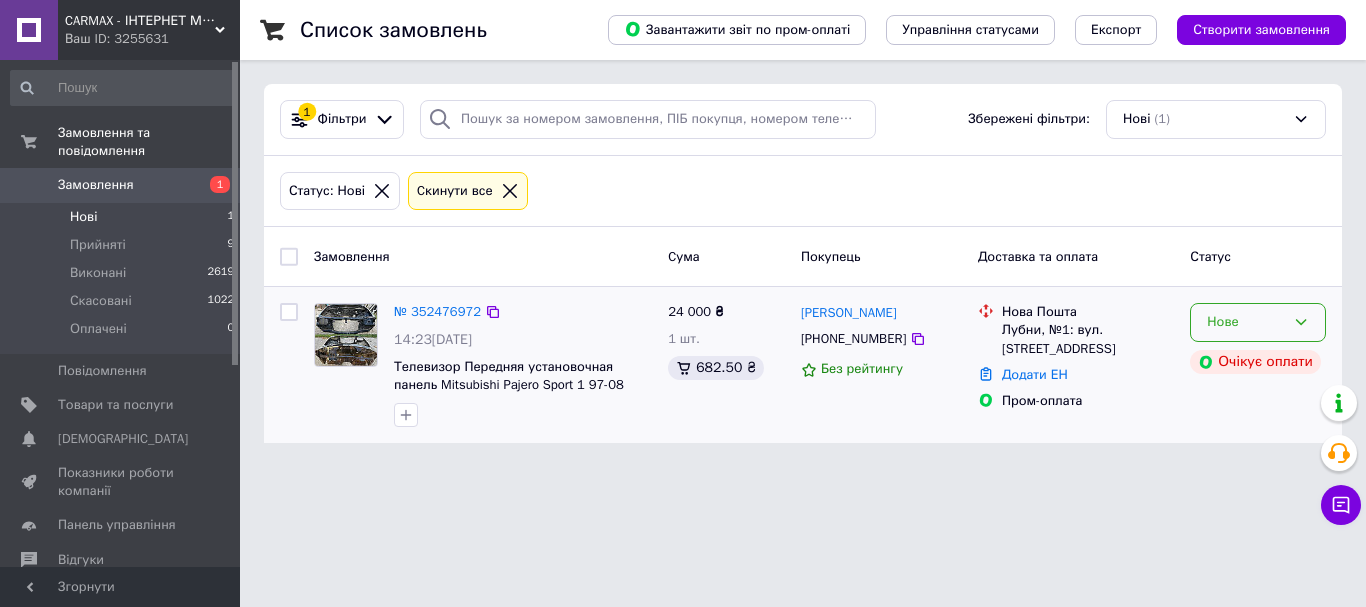 click on "Нове" at bounding box center (1258, 322) 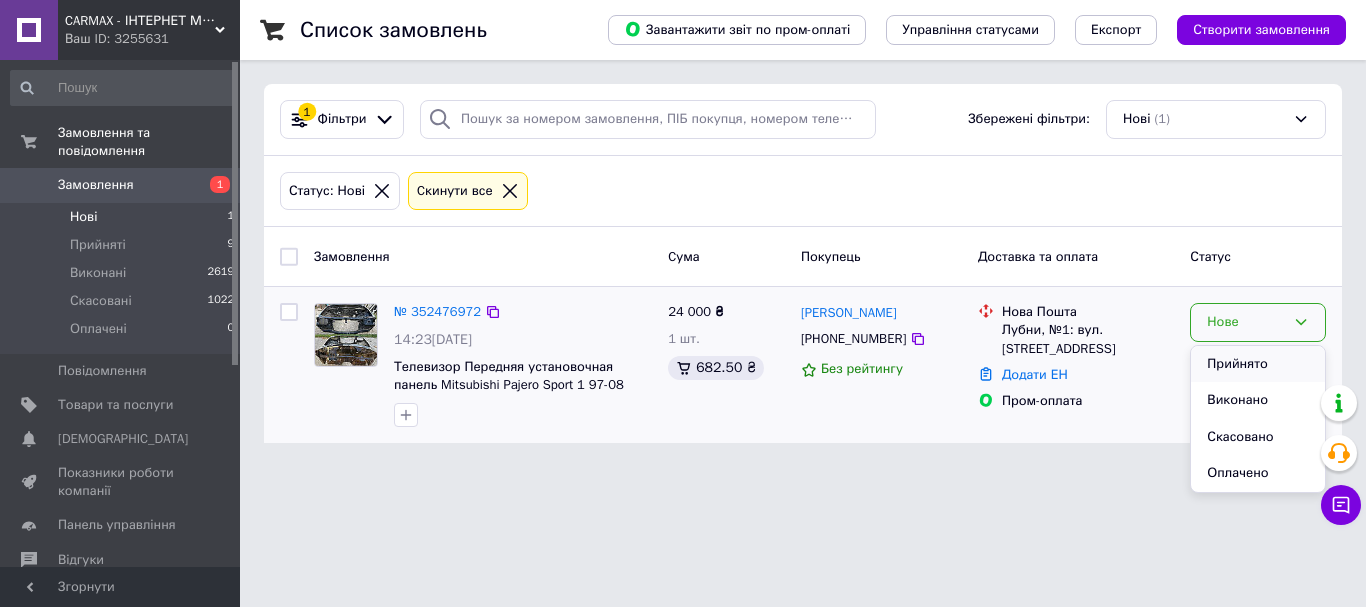 click on "Прийнято" at bounding box center (1258, 364) 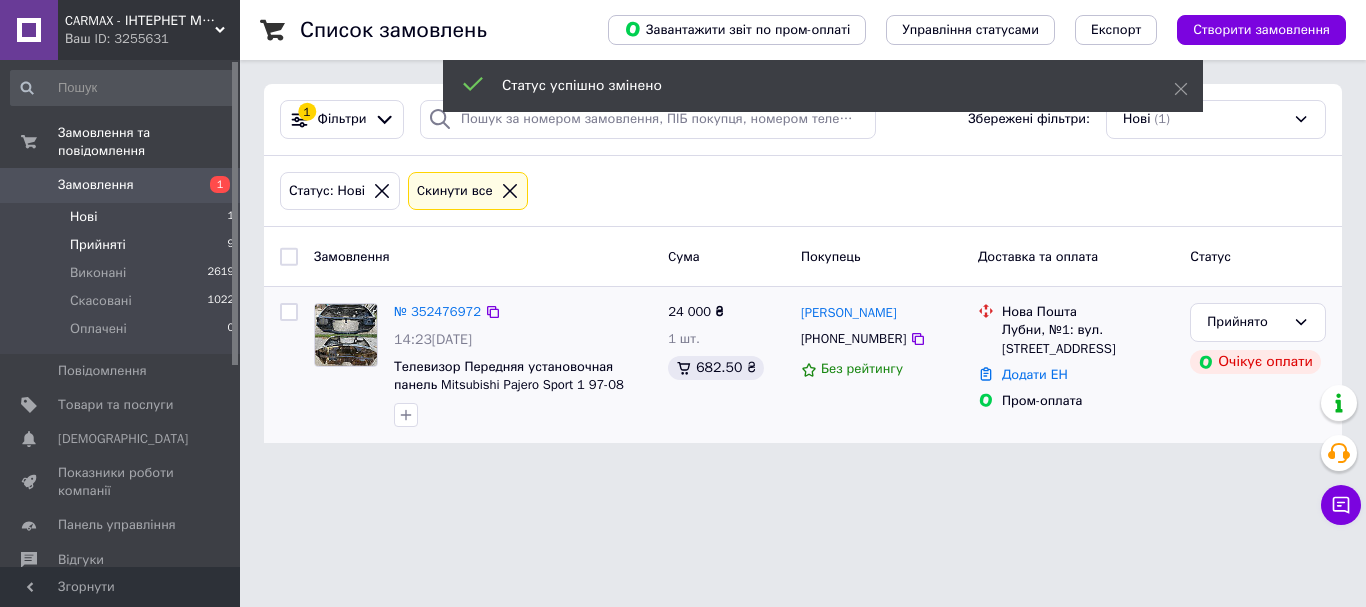click on "Прийняті" at bounding box center [98, 245] 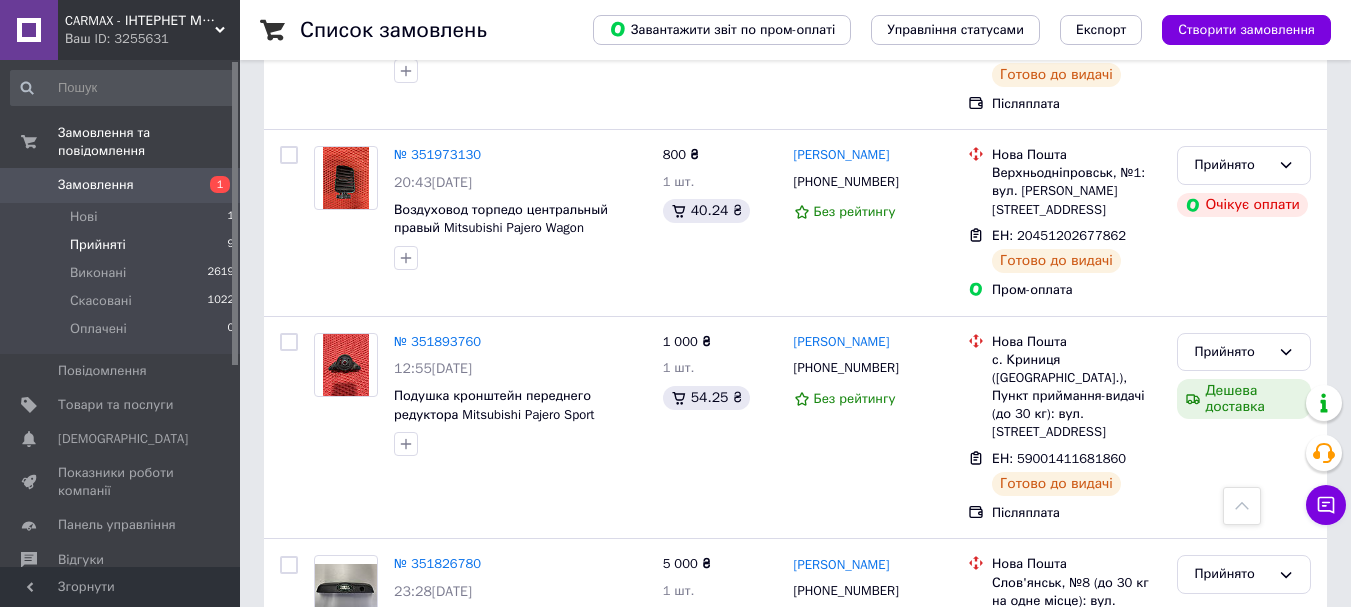 scroll, scrollTop: 1302, scrollLeft: 0, axis: vertical 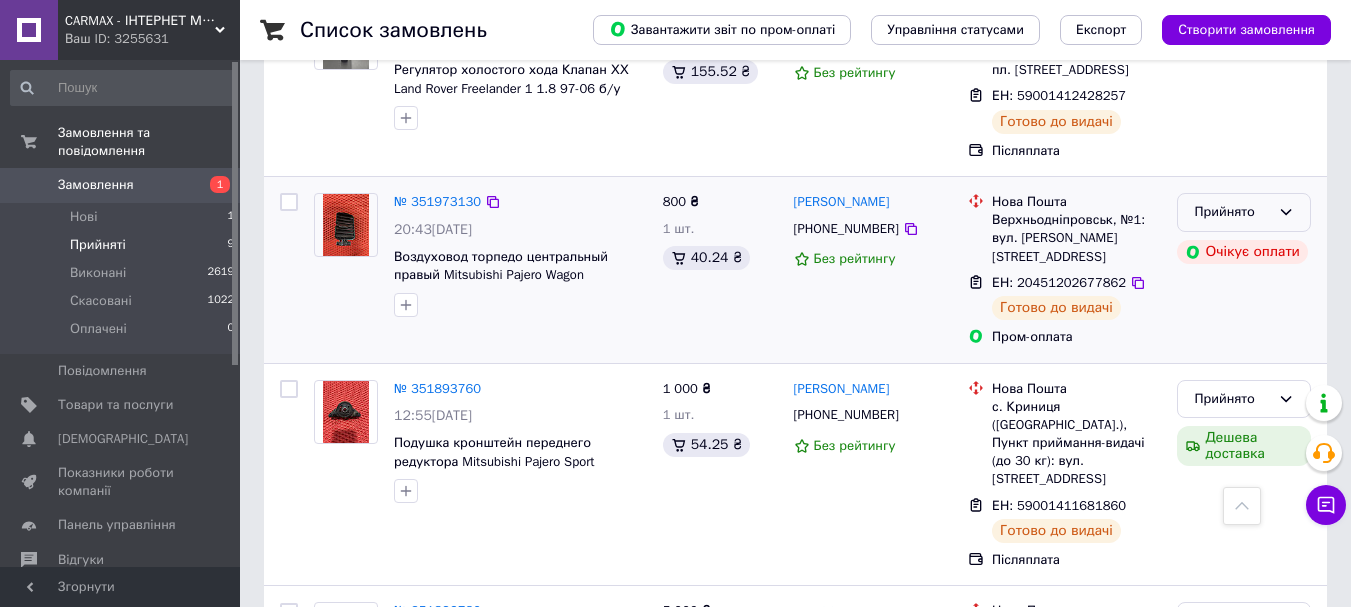 click on "Прийнято" at bounding box center [1232, 212] 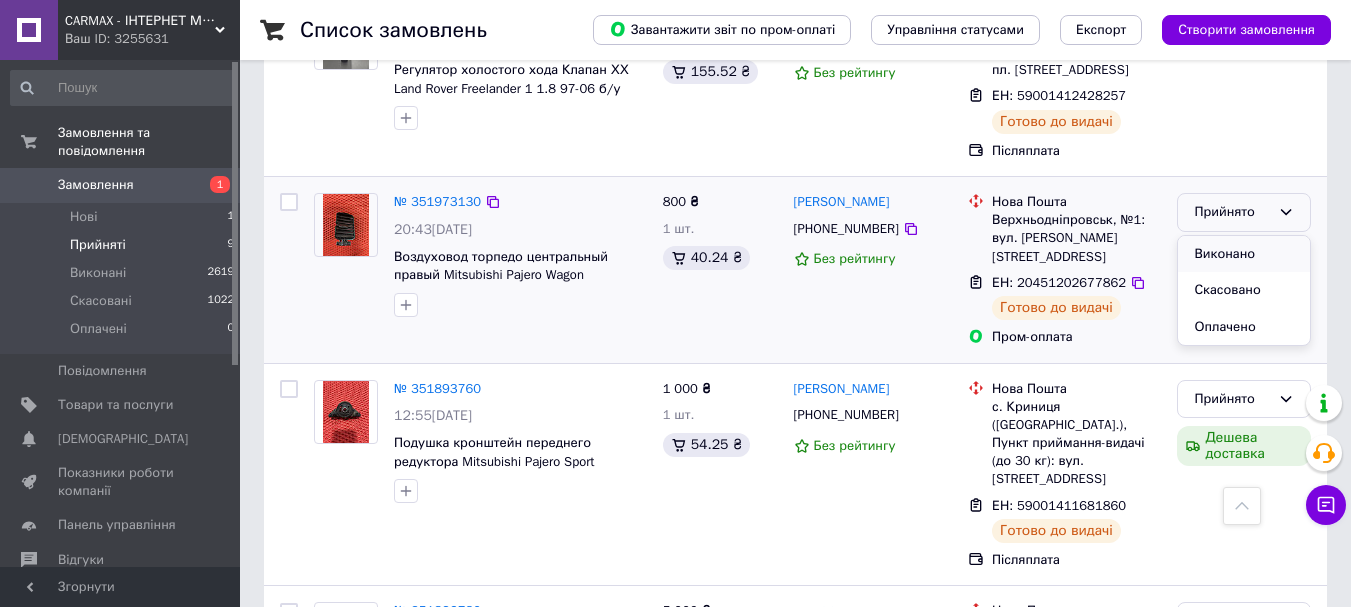 click on "Виконано" at bounding box center [1244, 254] 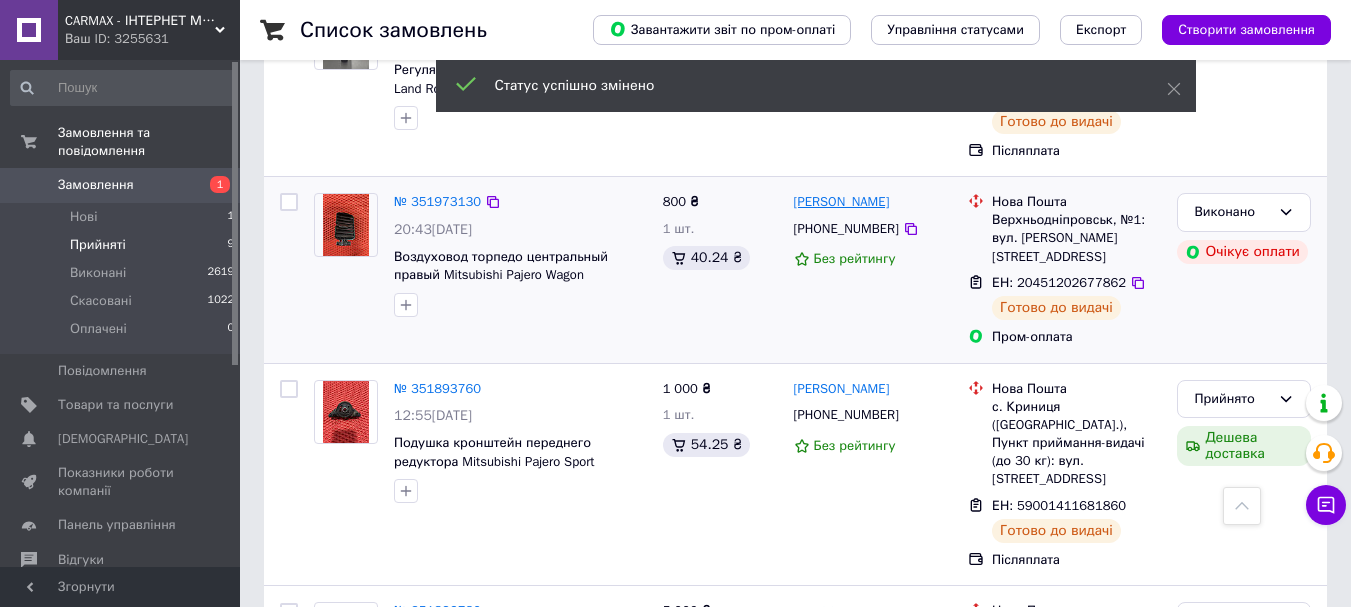 click on "[PERSON_NAME]" at bounding box center [842, 202] 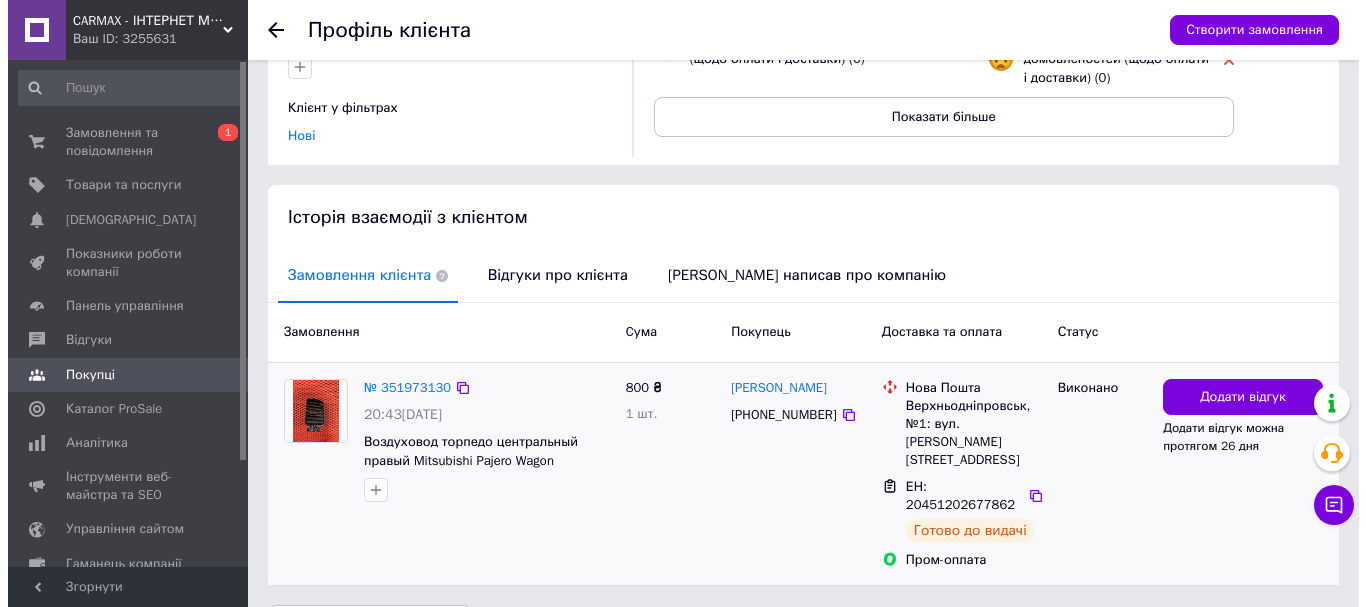 scroll, scrollTop: 291, scrollLeft: 0, axis: vertical 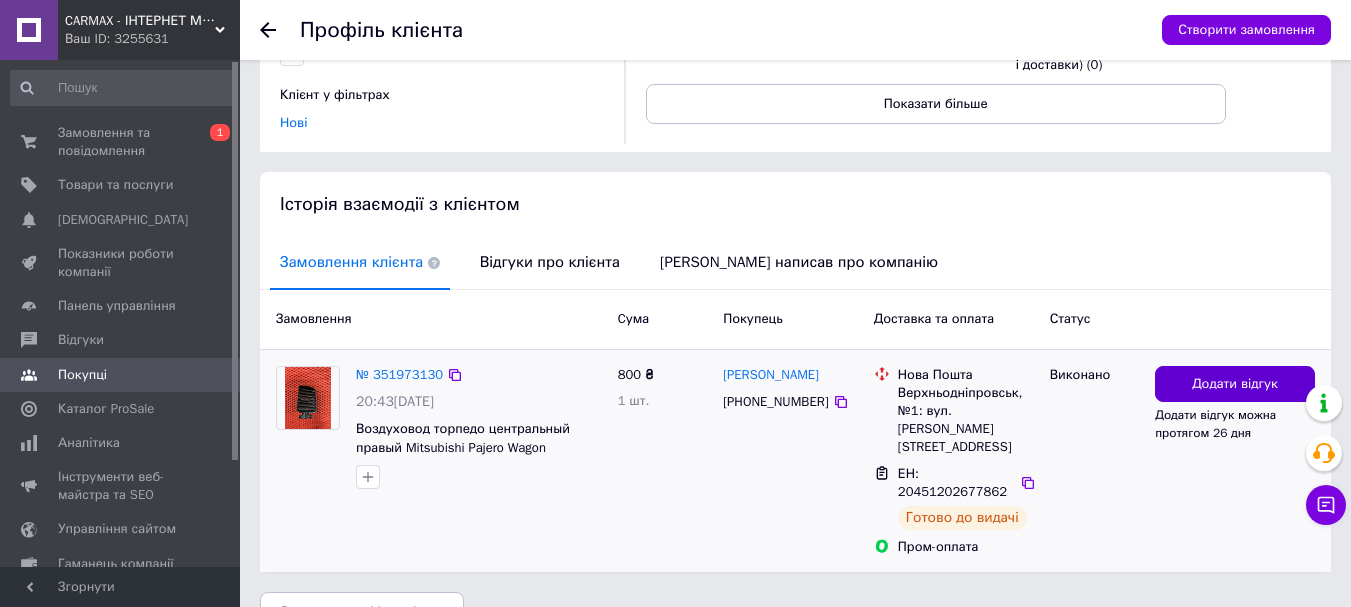 click on "Додати відгук" at bounding box center (1235, 384) 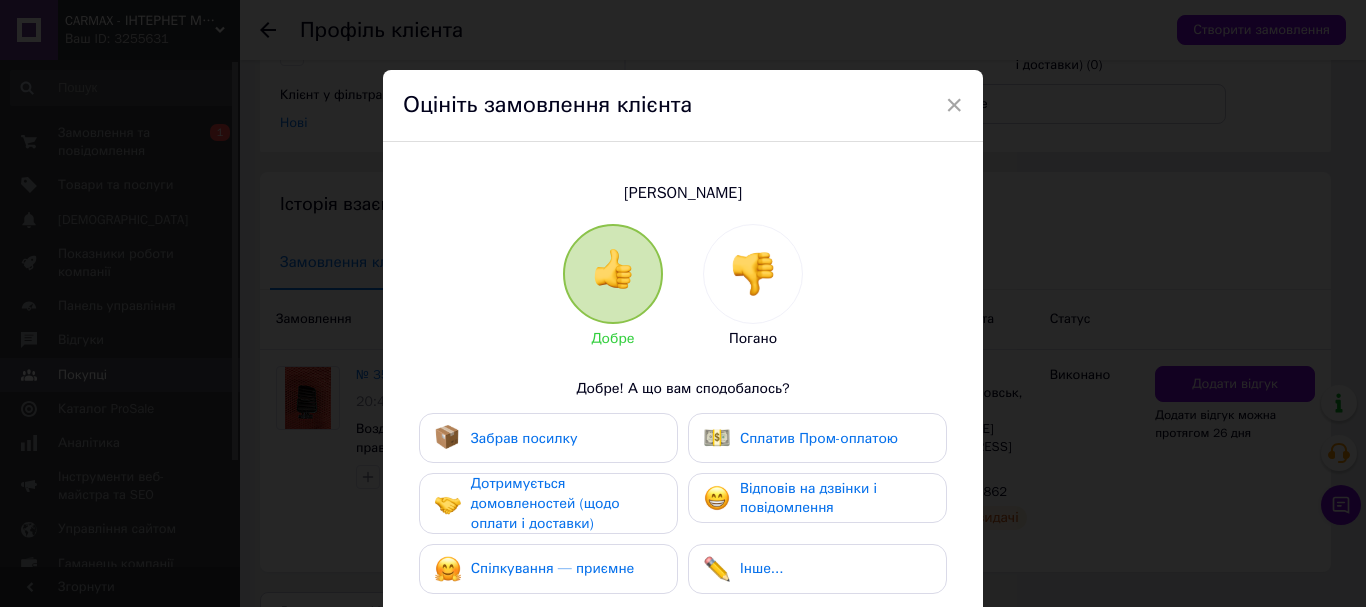 click on "Забрав посилку" at bounding box center [548, 438] 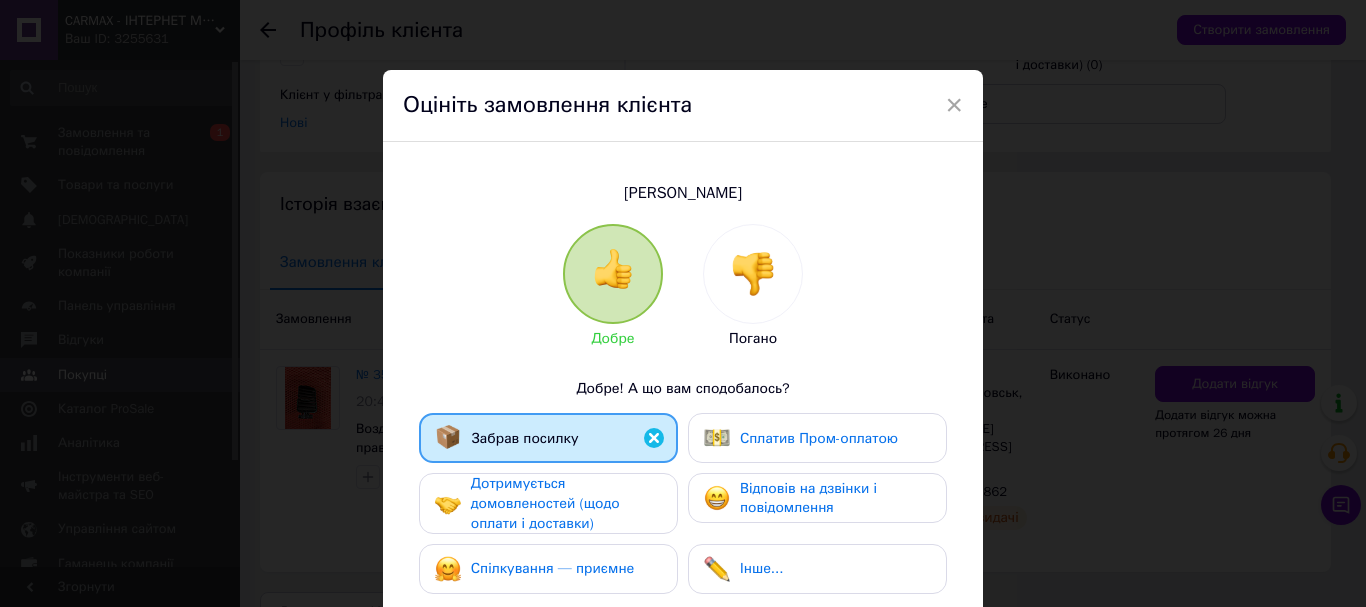click on "Дотримується домовленостей (щодо оплати і доставки)" at bounding box center (545, 503) 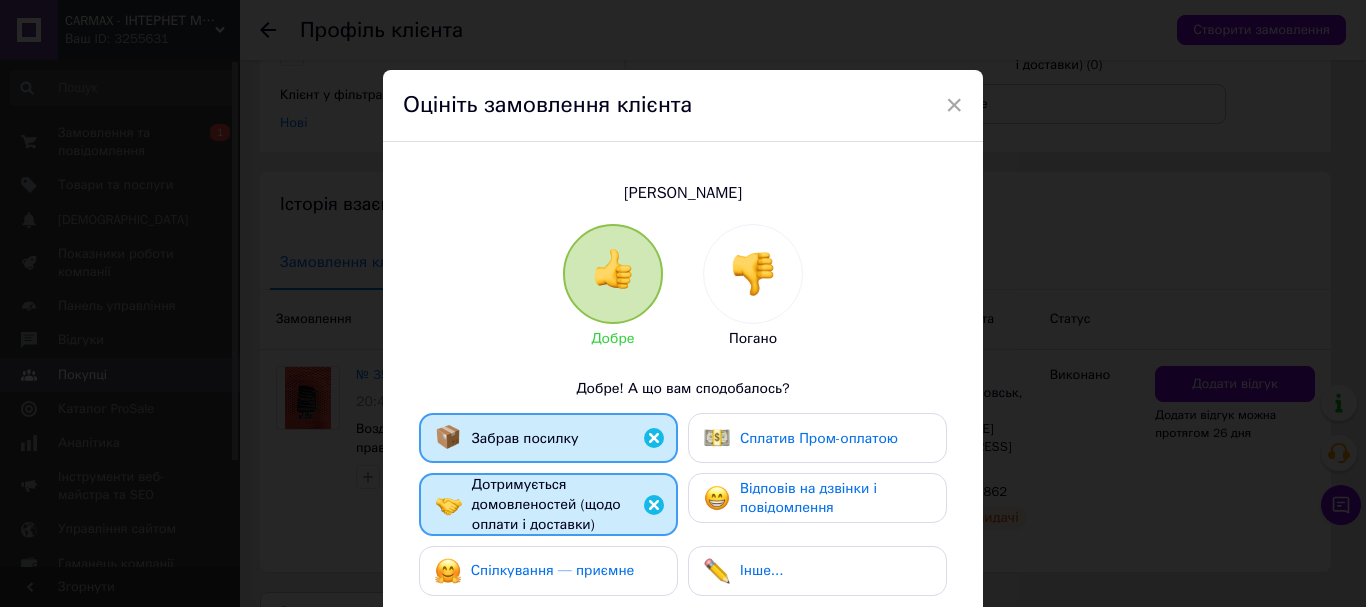 click on "Спілкування — приємне" at bounding box center (535, 571) 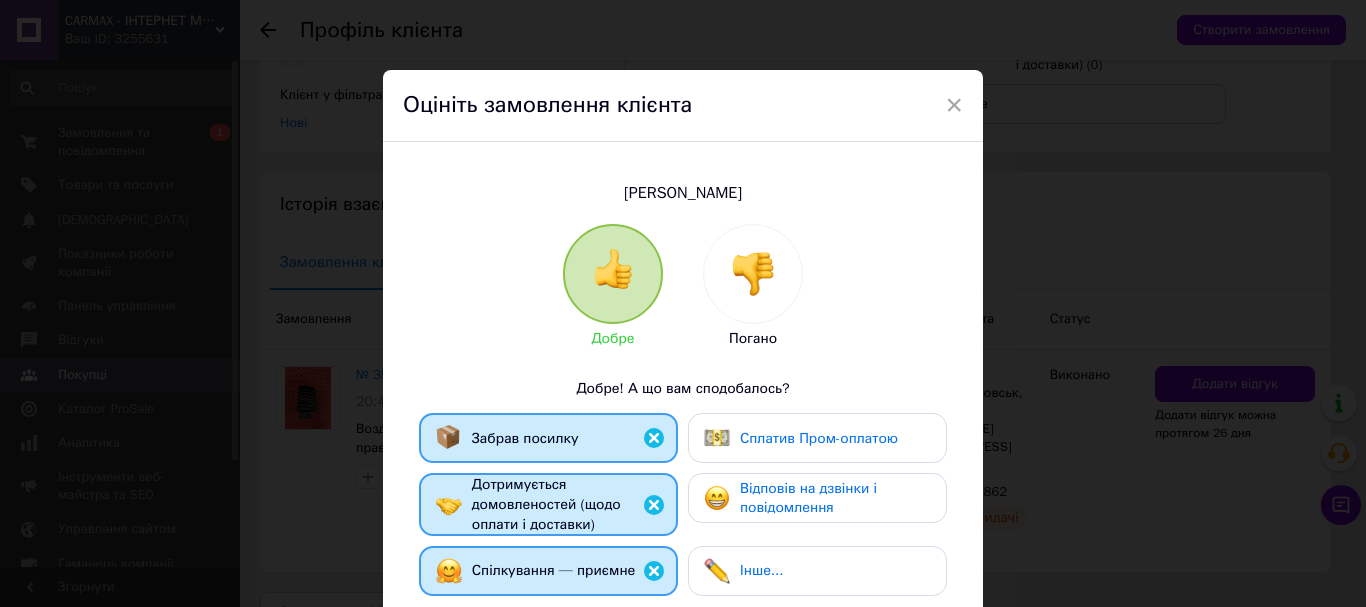 click on "Відповів на дзвінки і повідомлення" at bounding box center [808, 498] 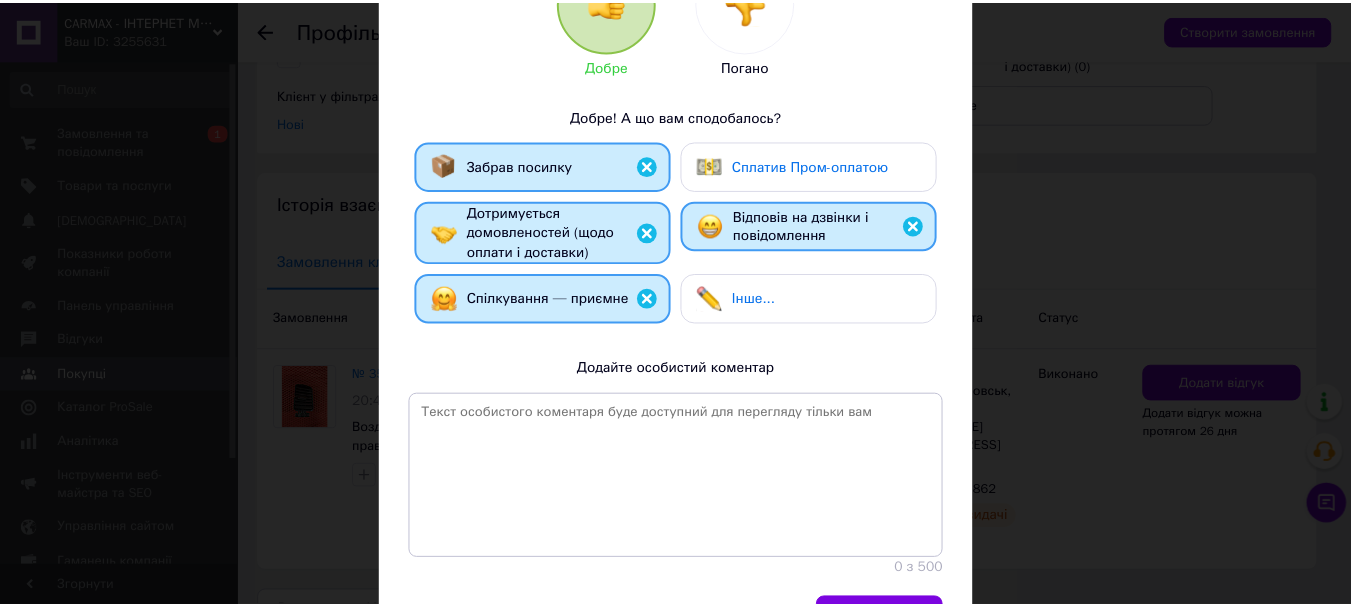 scroll, scrollTop: 300, scrollLeft: 0, axis: vertical 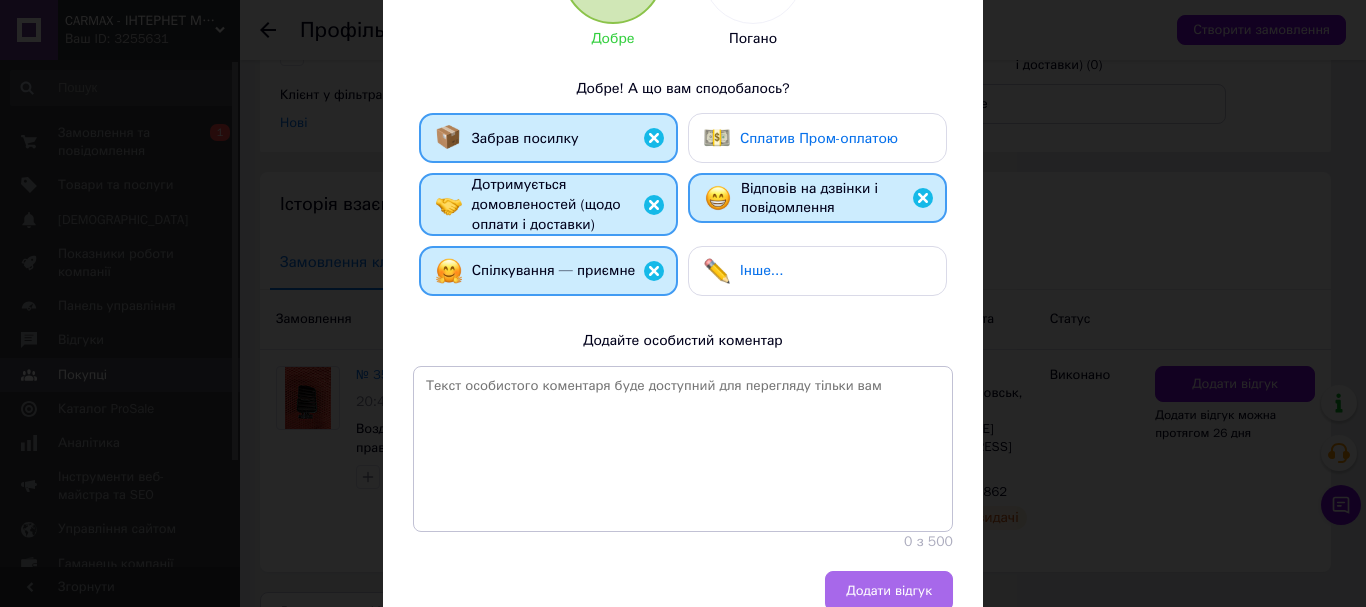 click on "Додати відгук" at bounding box center (889, 591) 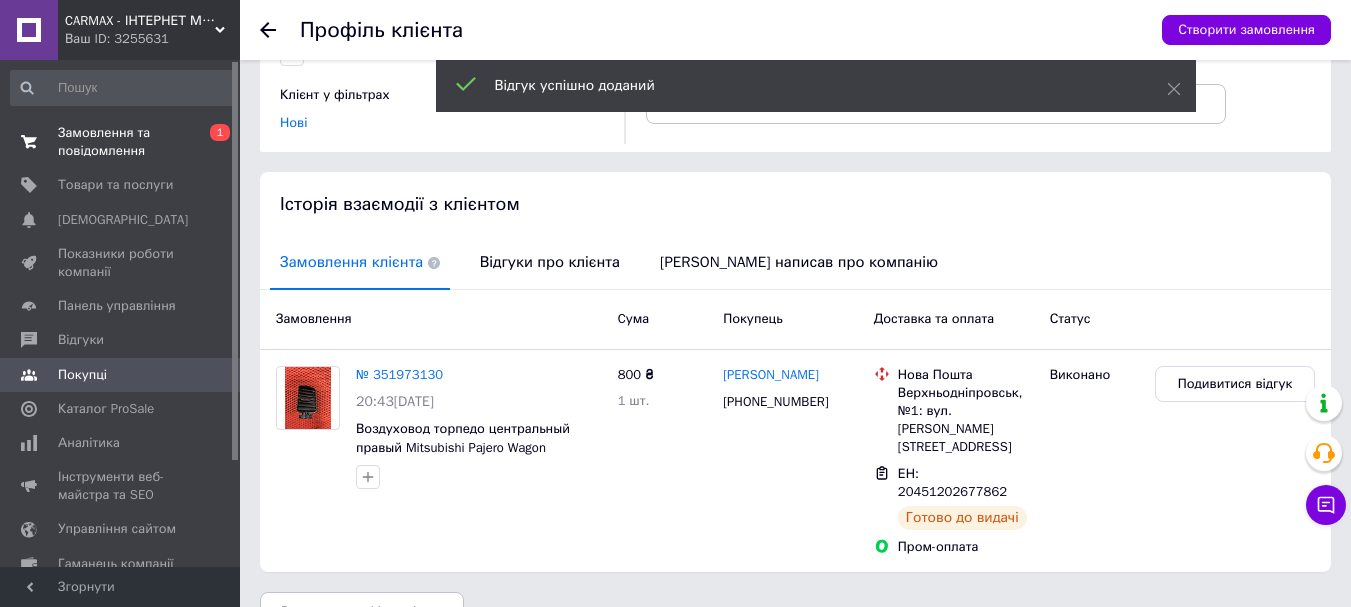 click on "Замовлення та повідомлення" at bounding box center [121, 142] 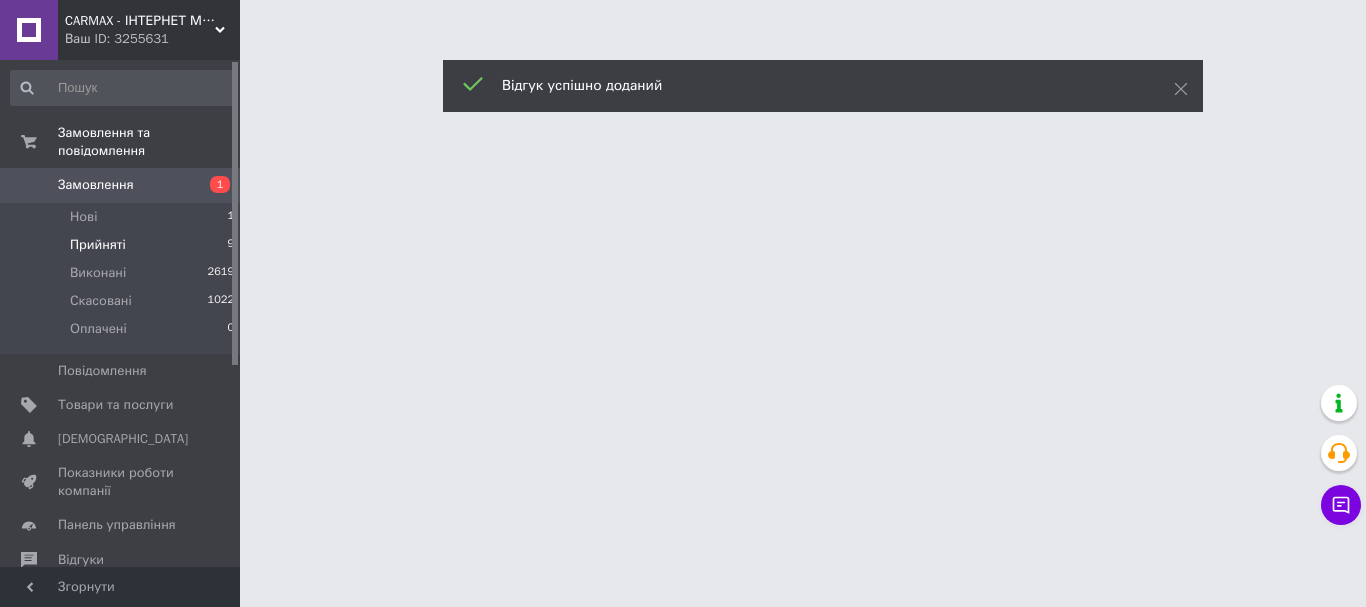 click on "Прийняті 9" at bounding box center (123, 245) 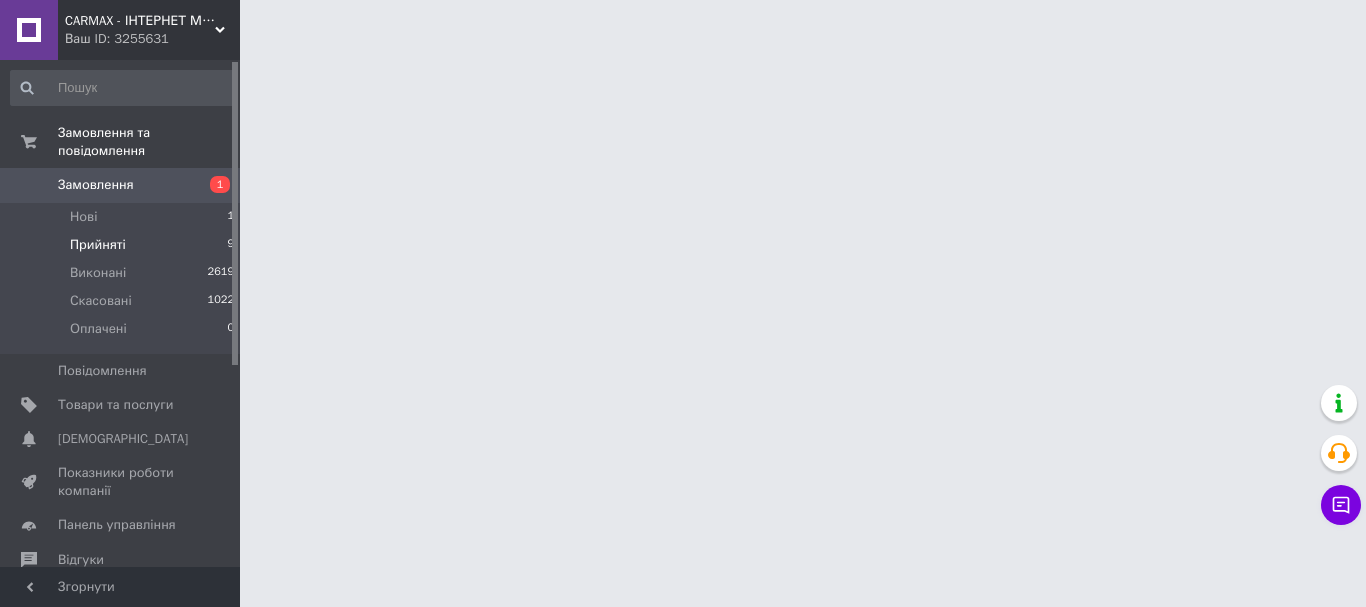 click on "Прийняті" at bounding box center [98, 245] 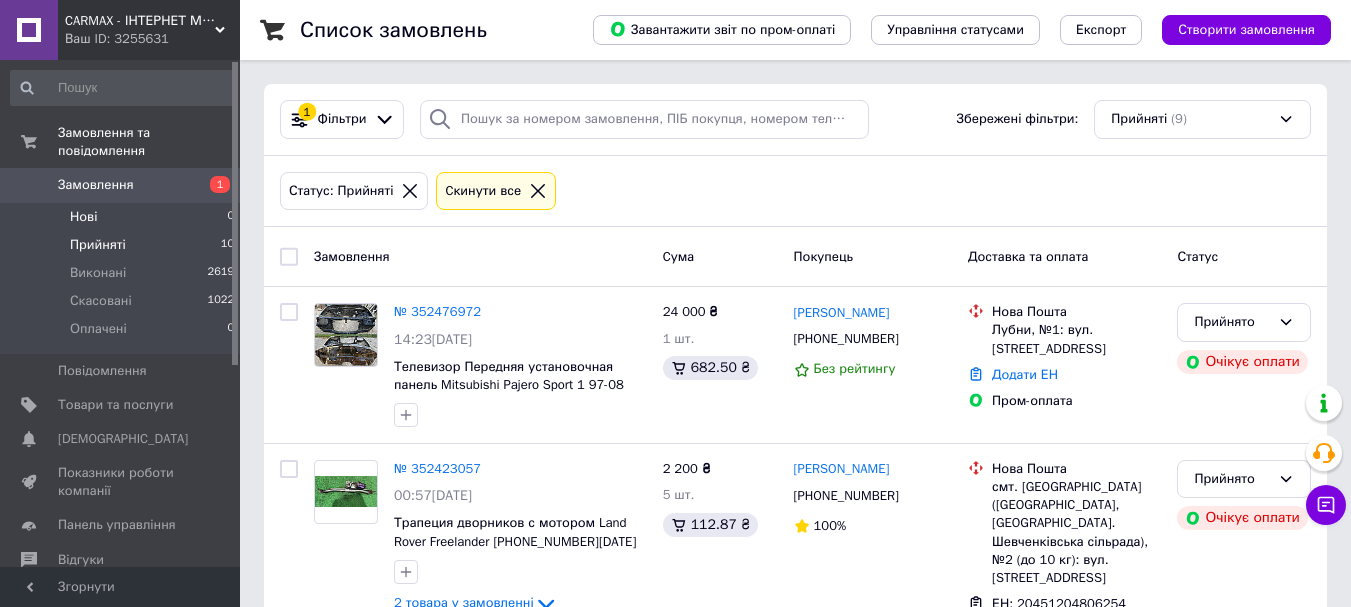 click on "Нові 0" at bounding box center [123, 217] 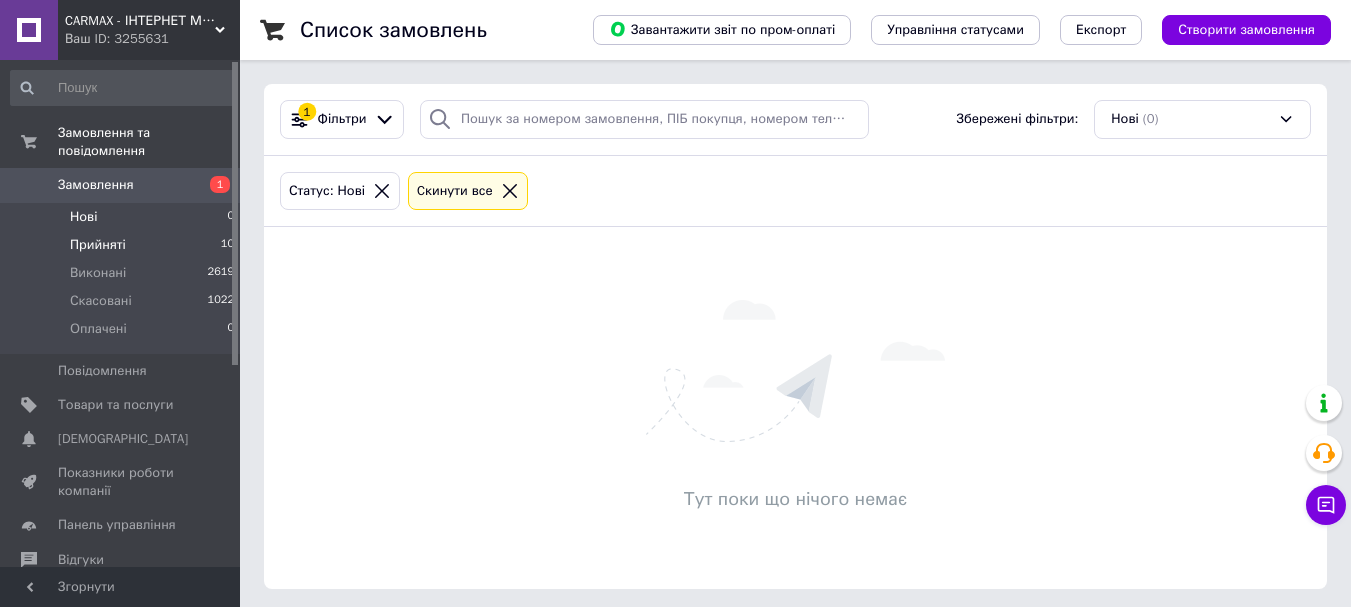 click on "Прийняті" at bounding box center (98, 245) 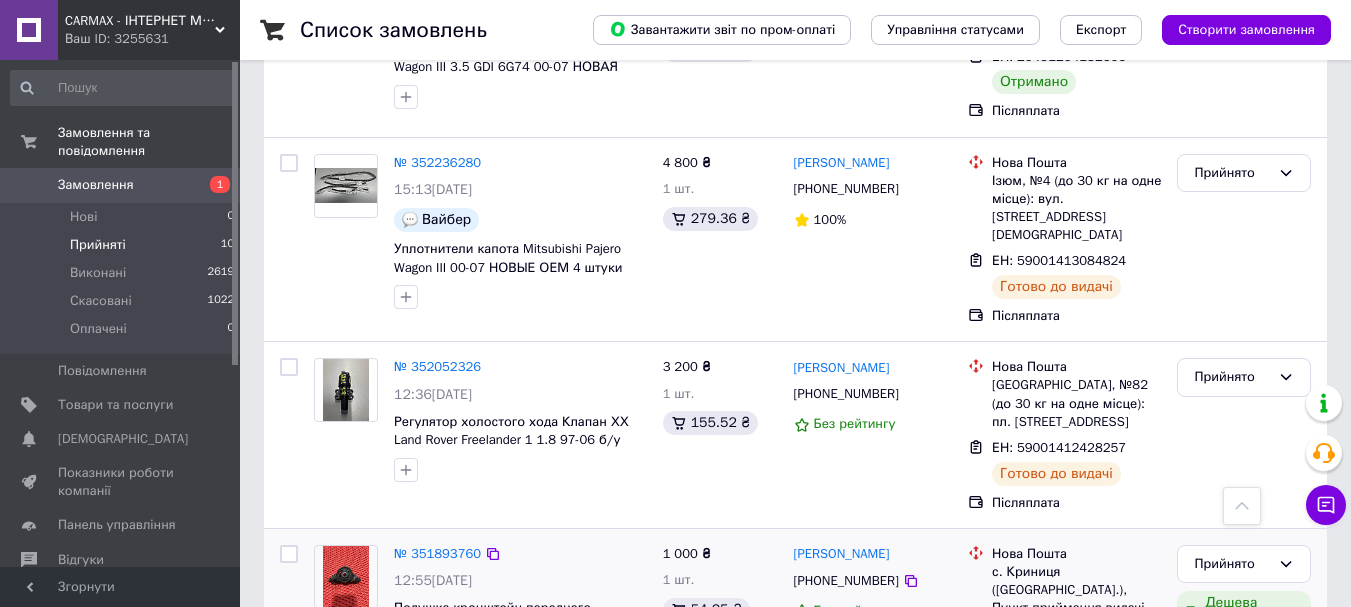 scroll, scrollTop: 1391, scrollLeft: 0, axis: vertical 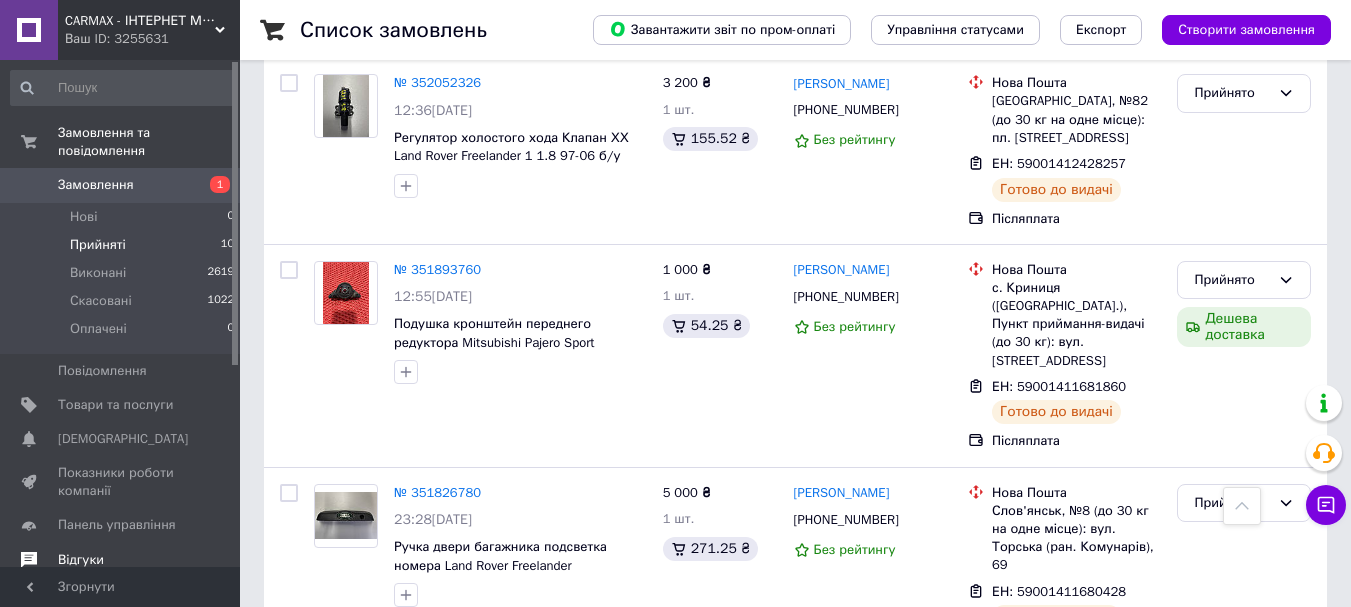 click on "Відгуки" at bounding box center (81, 560) 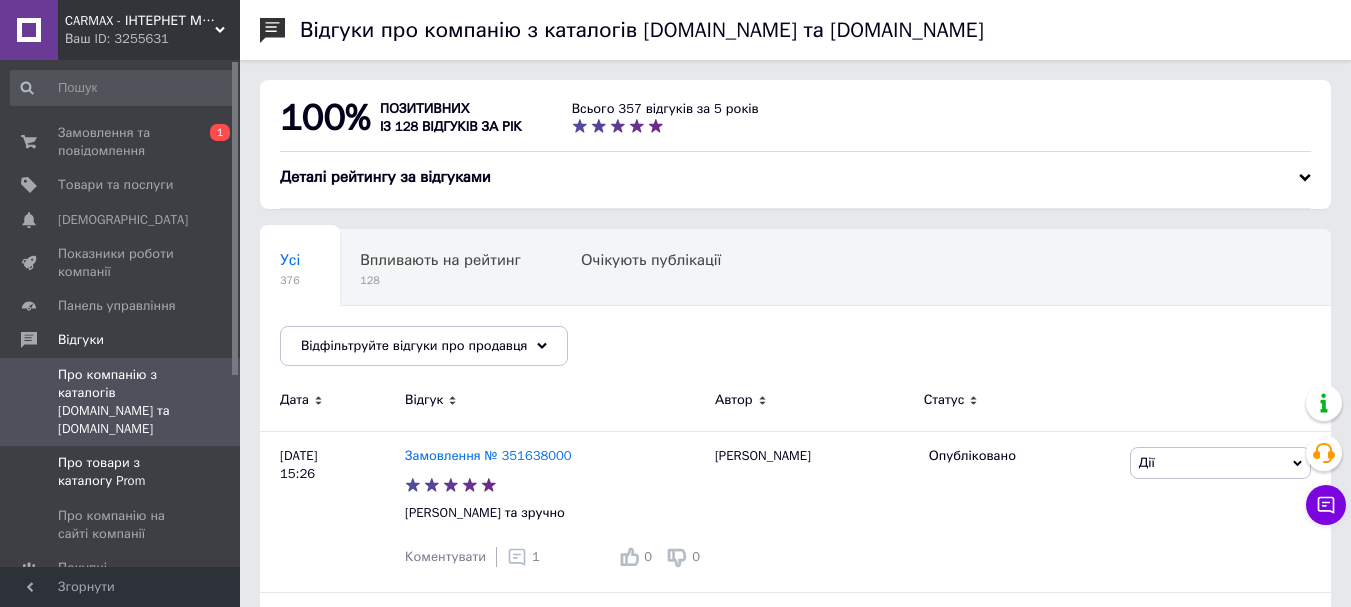 click on "Про товари з каталогу Prom" at bounding box center [121, 472] 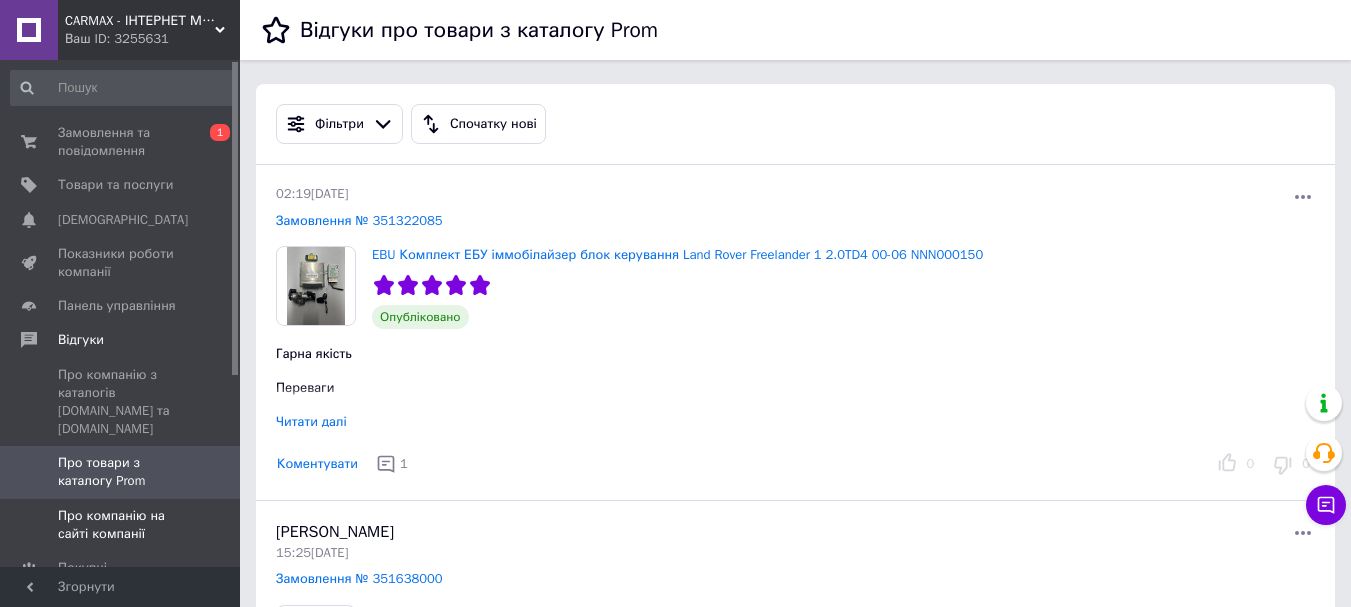 click on "Про компанію на сайті компанії" at bounding box center (121, 525) 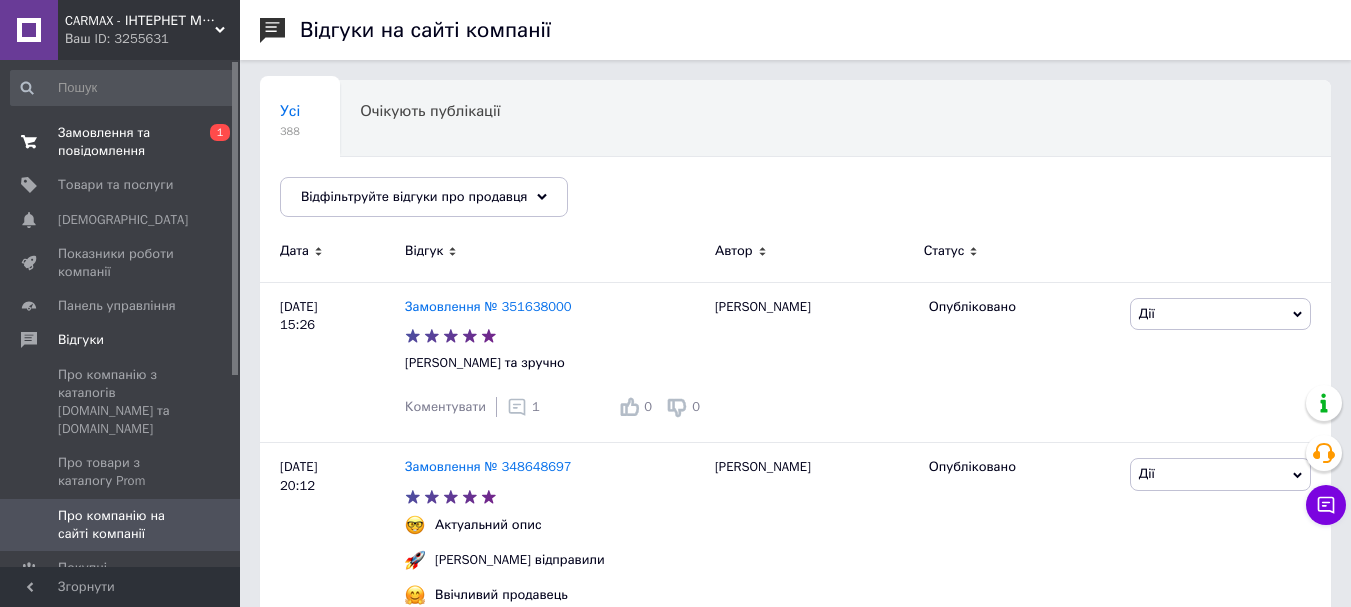 click on "Замовлення та повідомлення" at bounding box center [121, 142] 